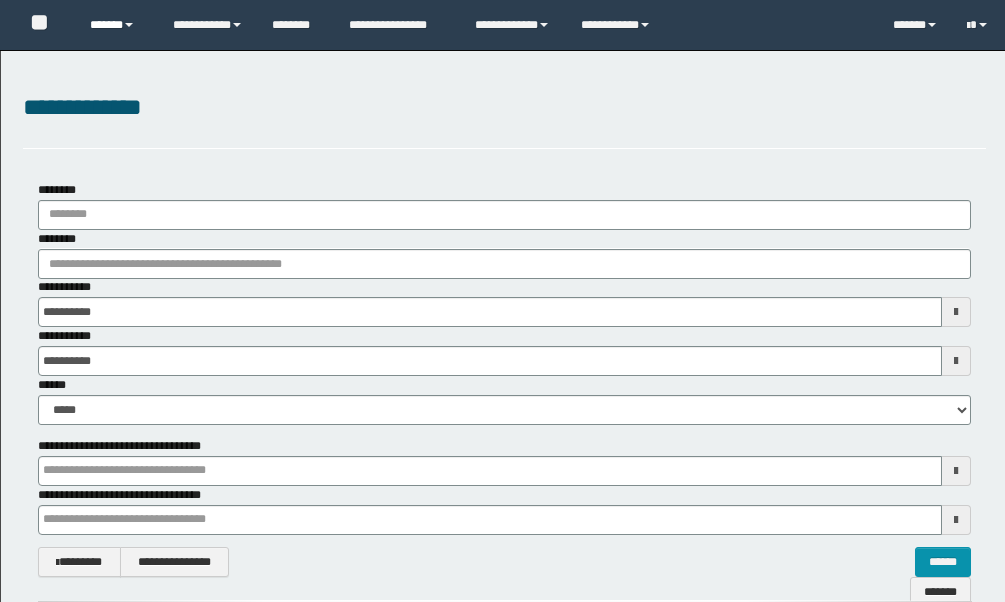 scroll, scrollTop: 0, scrollLeft: 0, axis: both 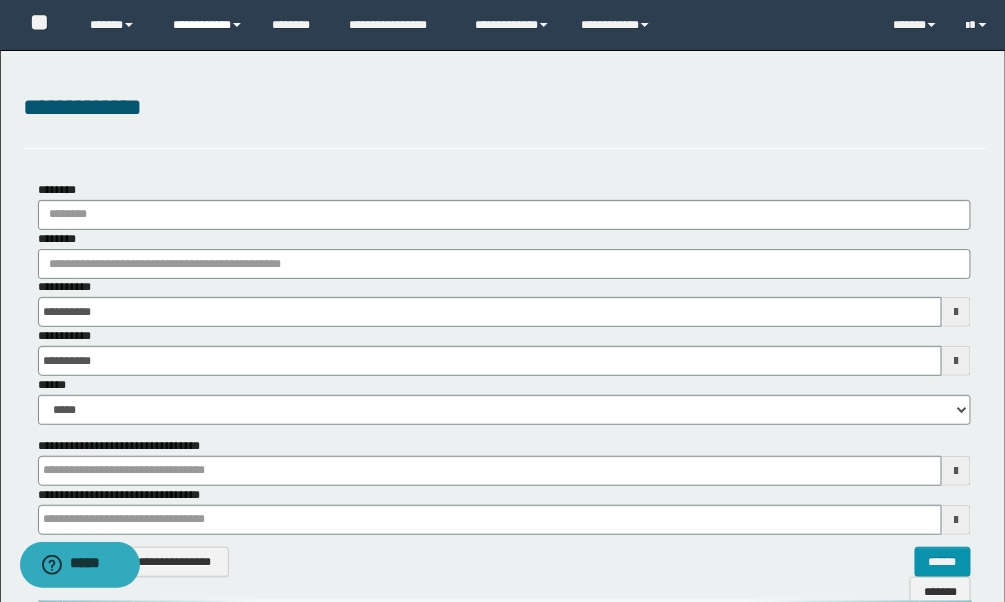 click on "**********" at bounding box center (207, 25) 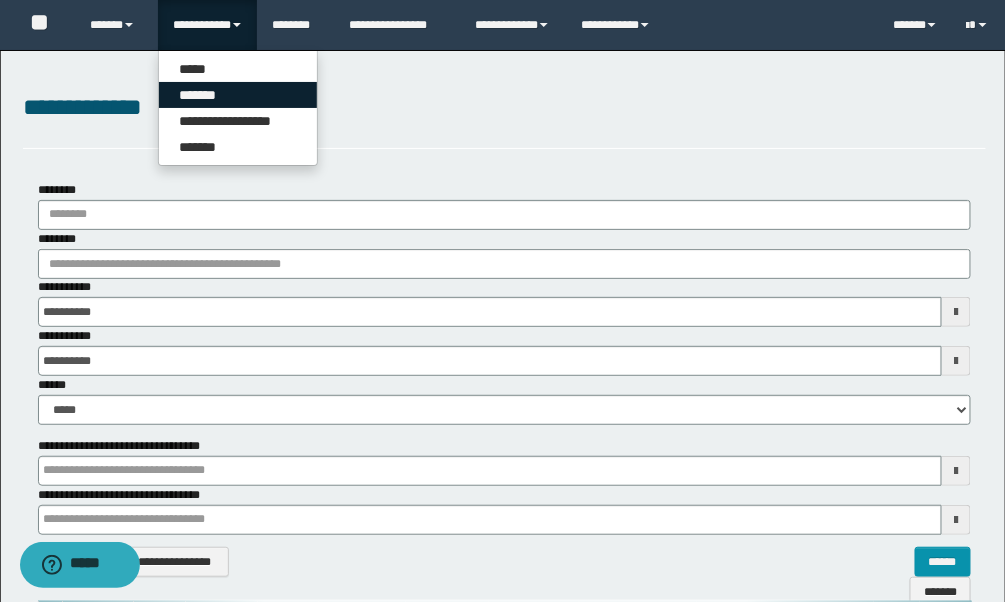click on "*******" at bounding box center (238, 95) 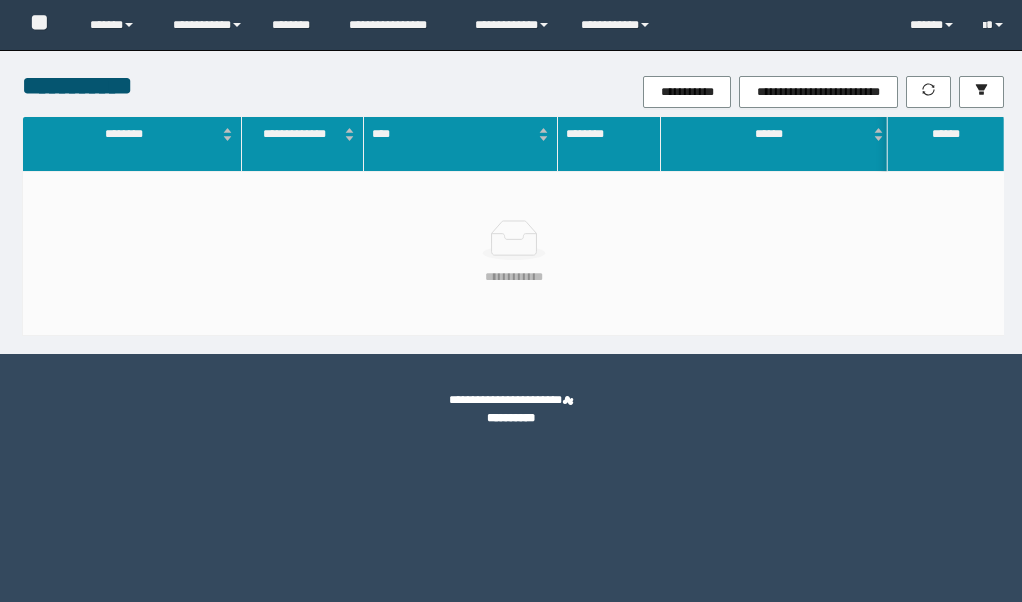 scroll, scrollTop: 0, scrollLeft: 0, axis: both 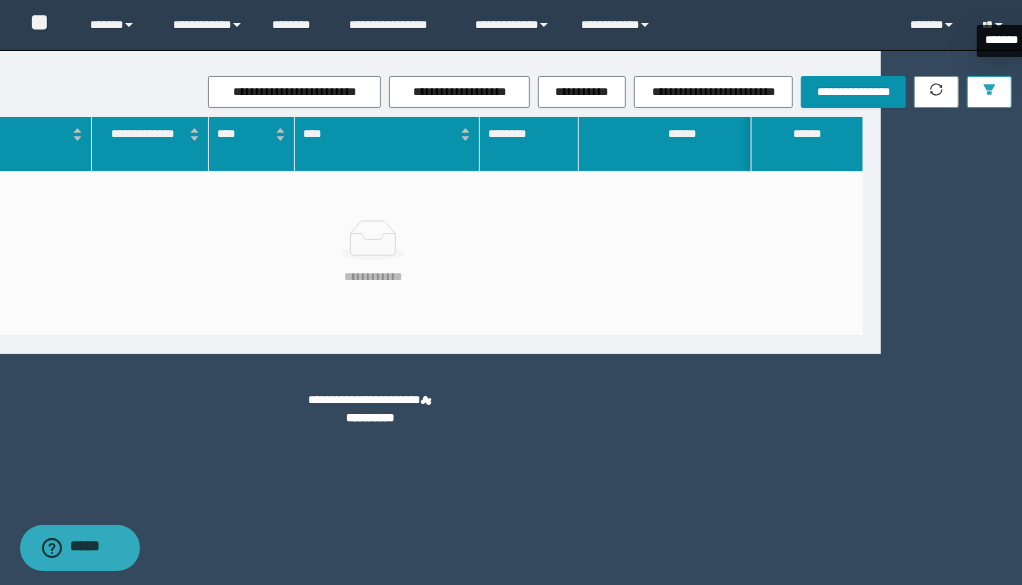click 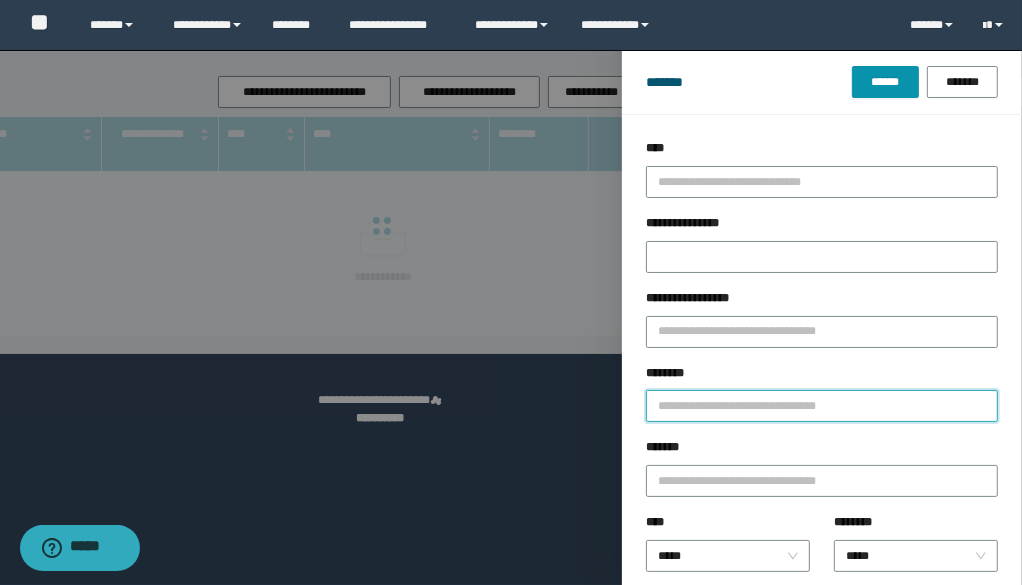 click on "********" at bounding box center [822, 406] 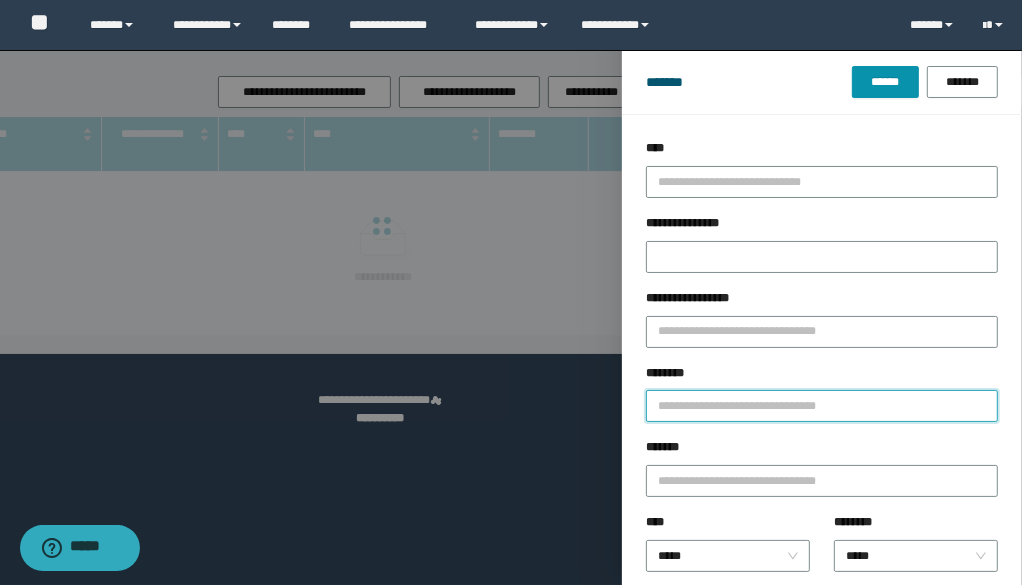 paste on "********" 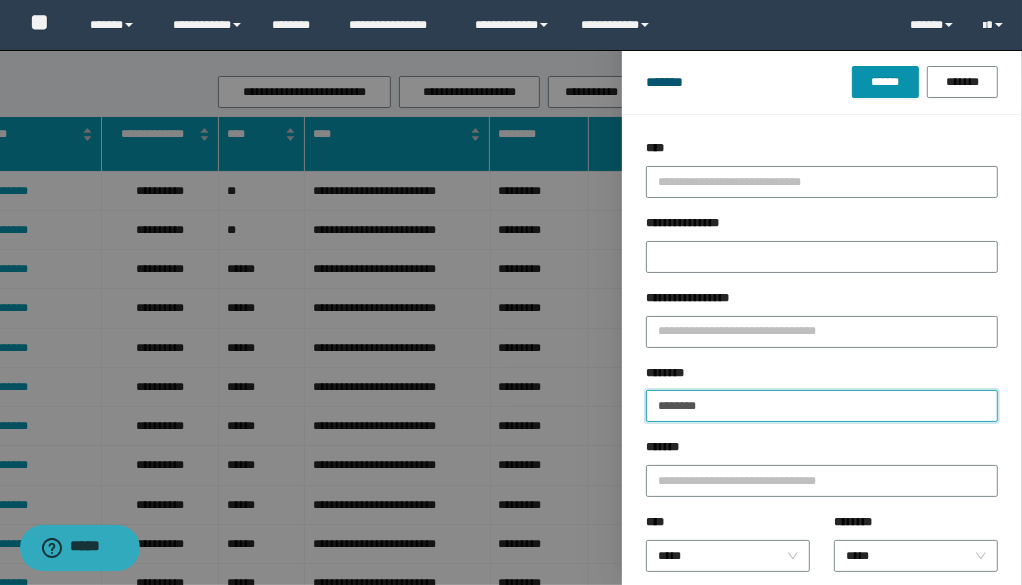 type on "********" 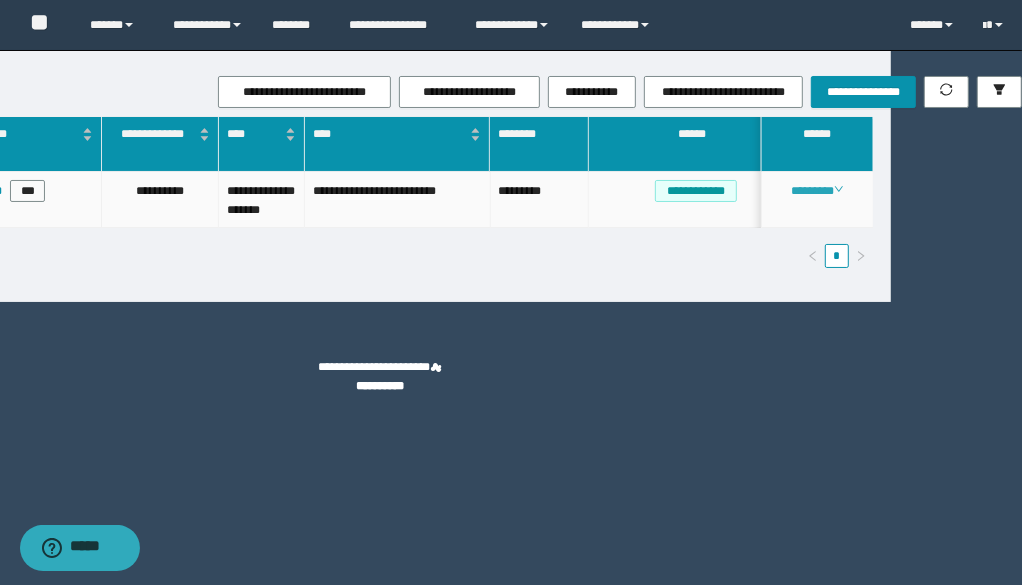 click on "********" at bounding box center (817, 191) 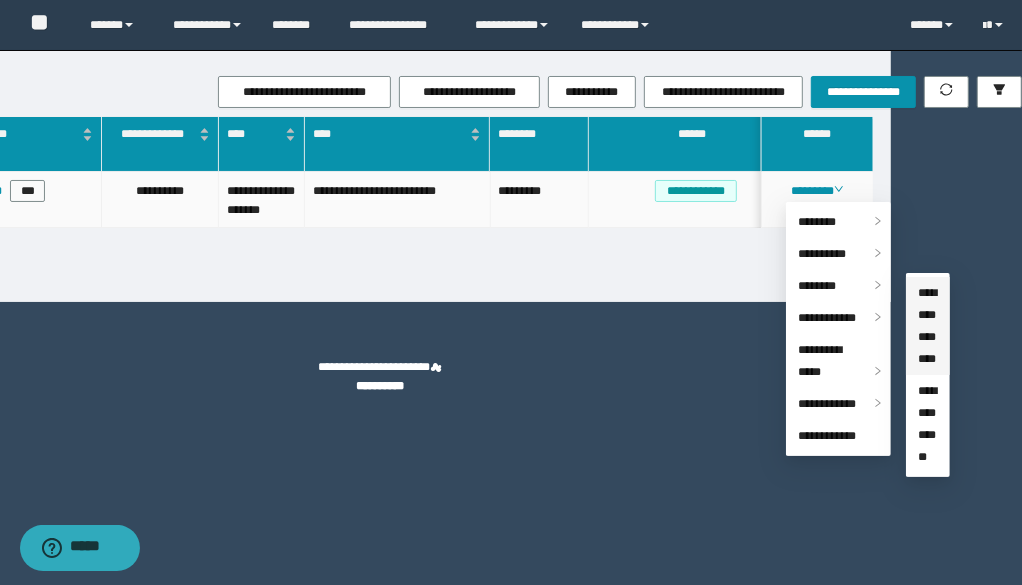 click on "**********" at bounding box center [927, 326] 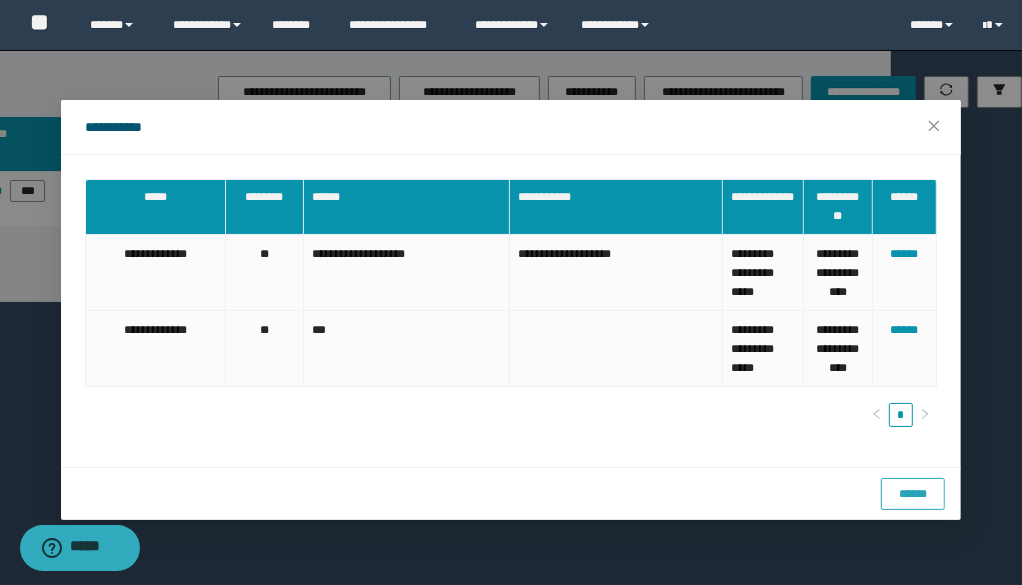click on "******" at bounding box center (913, 494) 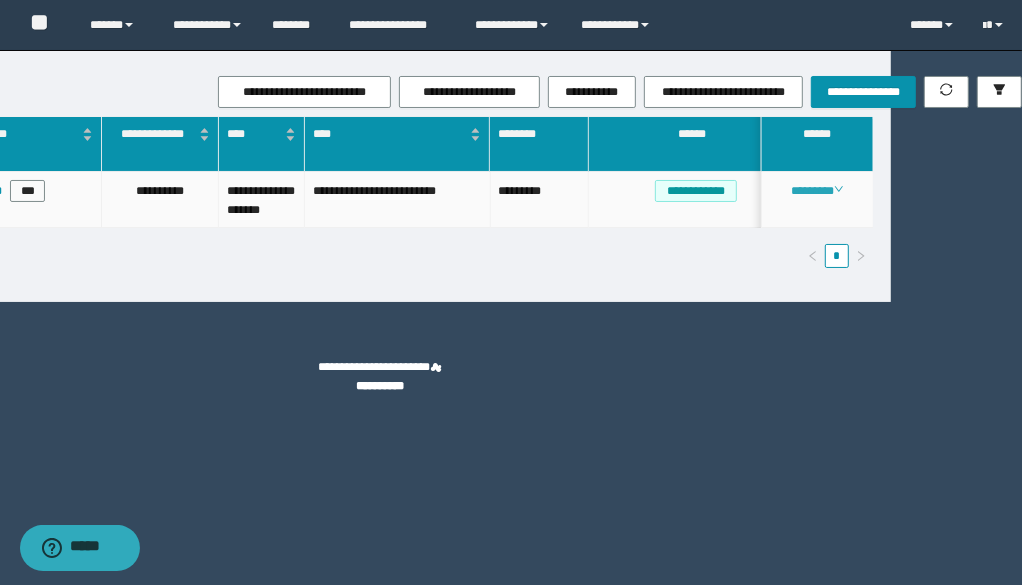 click on "********" at bounding box center (817, 191) 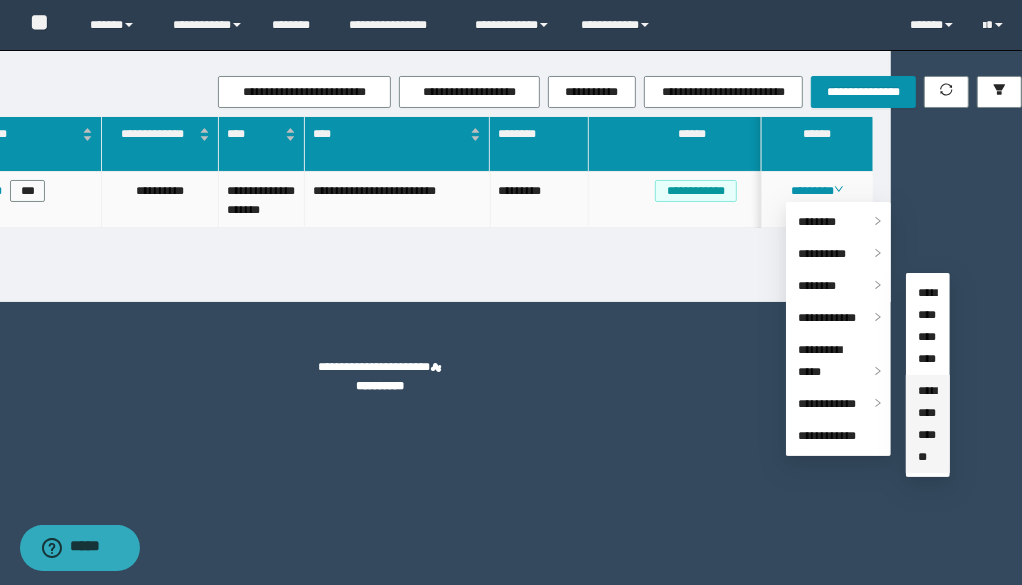 click on "**********" at bounding box center [927, 424] 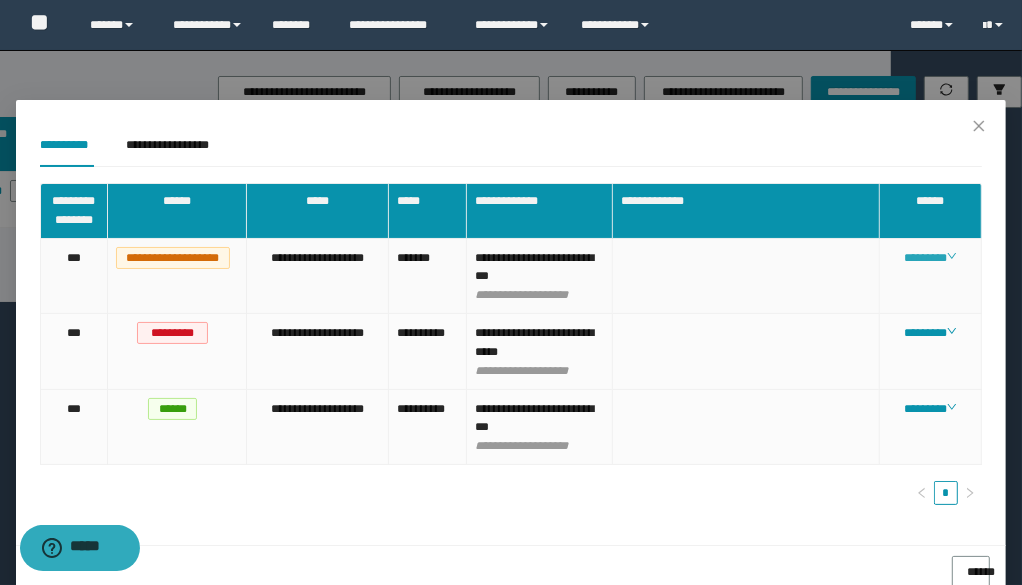 click on "********" at bounding box center [930, 258] 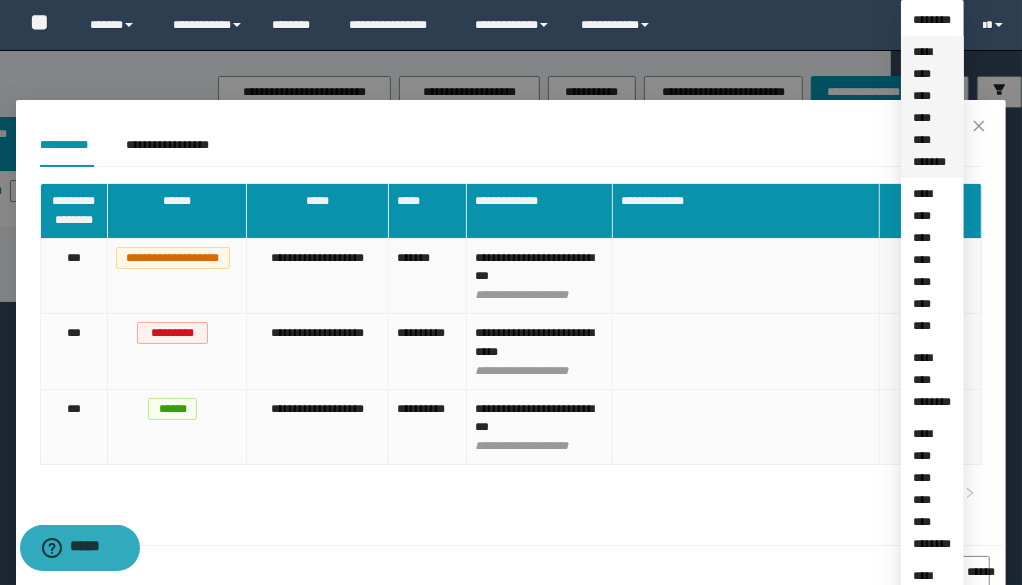 click on "**********" at bounding box center (929, 107) 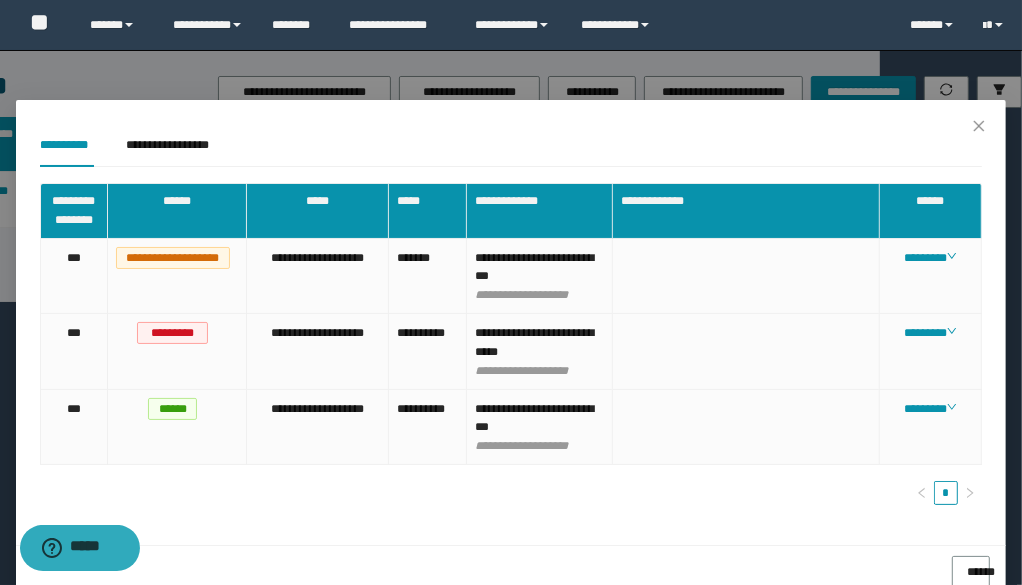 scroll, scrollTop: 0, scrollLeft: 134, axis: horizontal 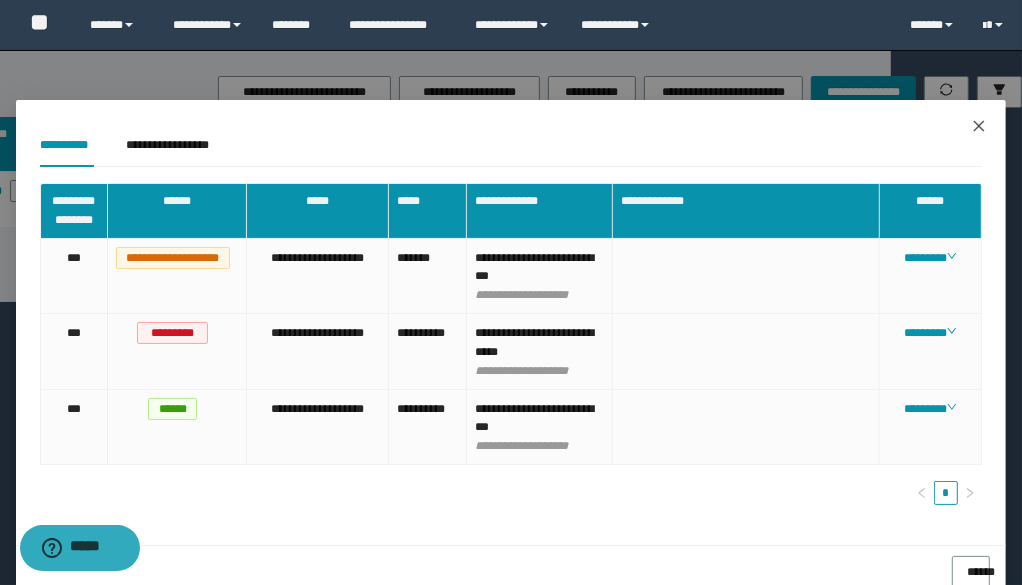 click 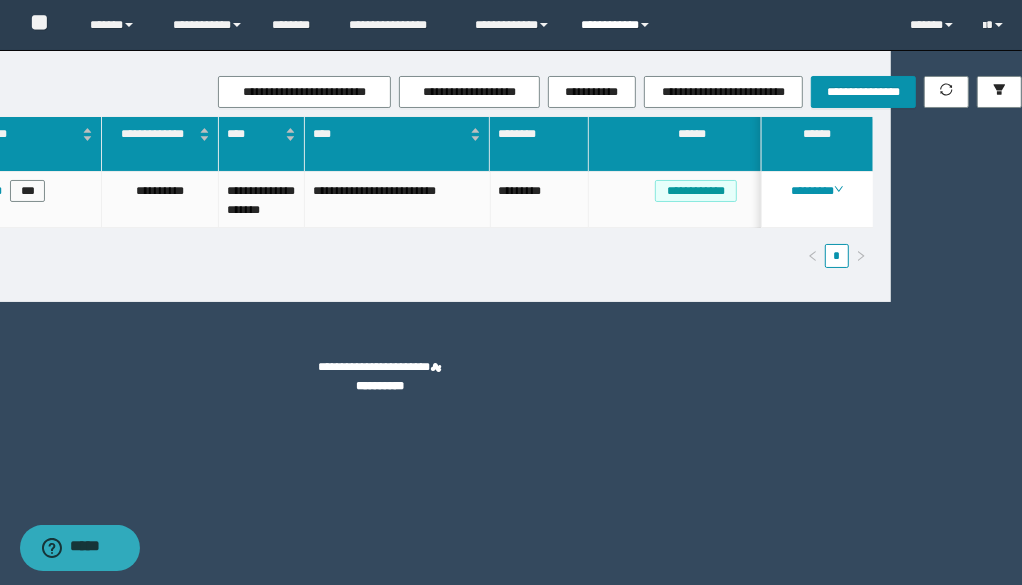 click on "**********" at bounding box center [617, 25] 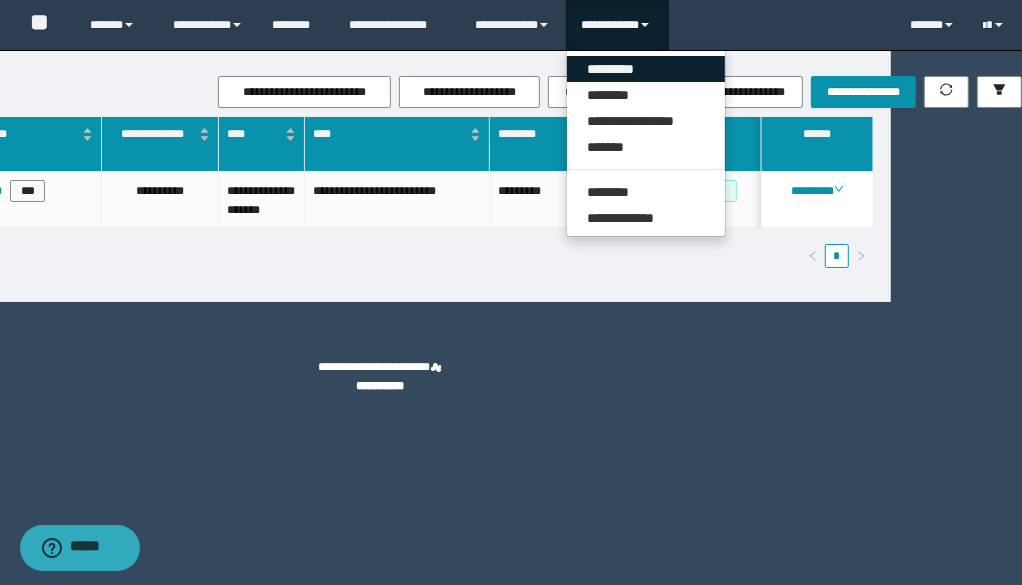 click on "*********" at bounding box center [646, 69] 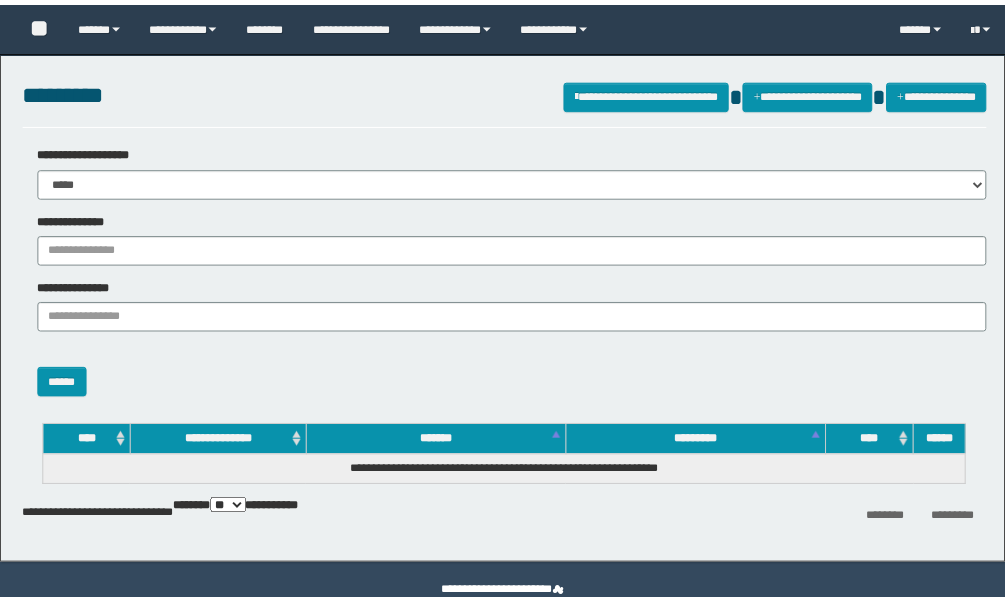 scroll, scrollTop: 0, scrollLeft: 0, axis: both 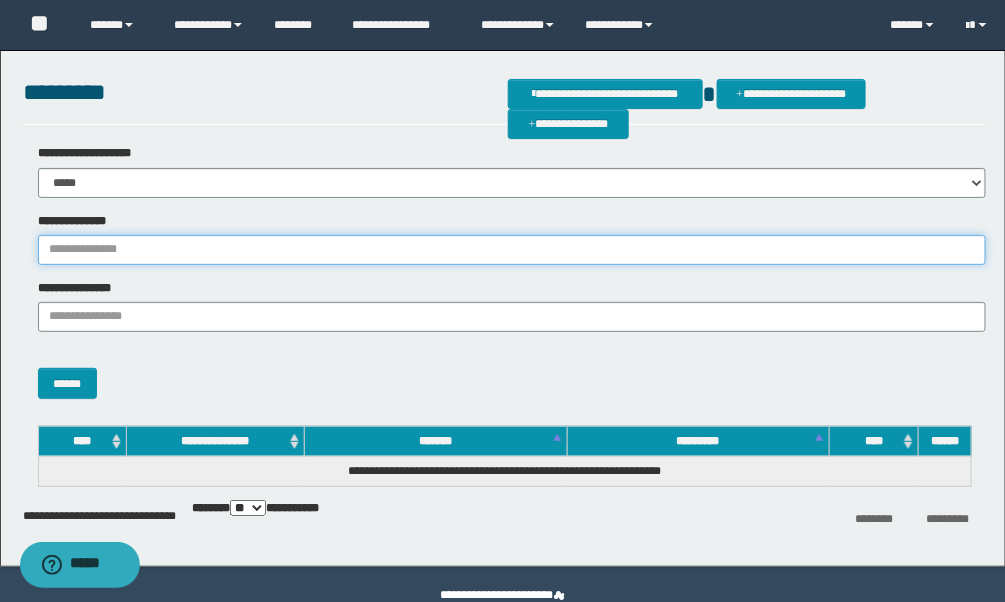 click on "**********" at bounding box center (512, 250) 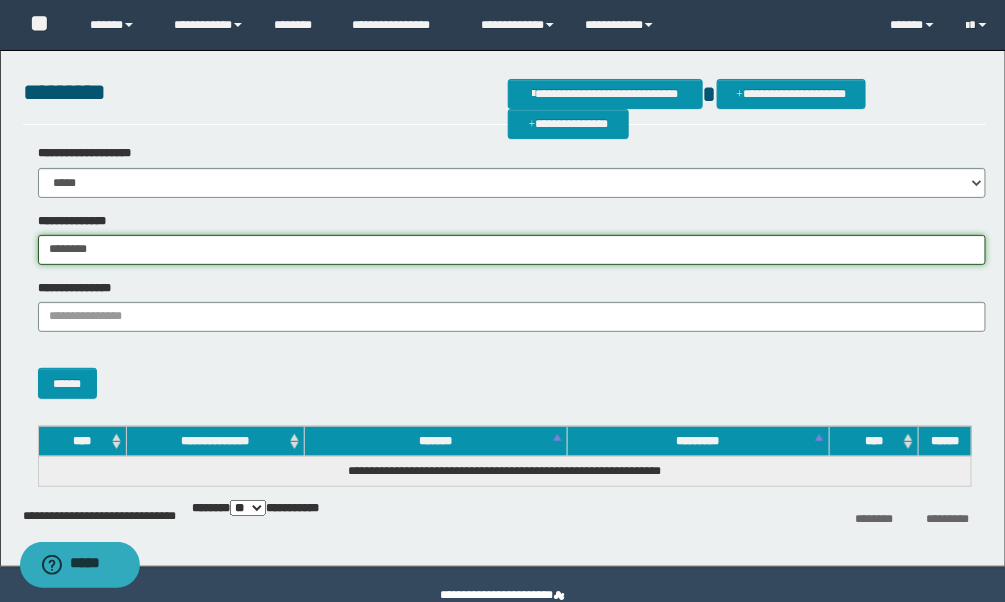 type on "********" 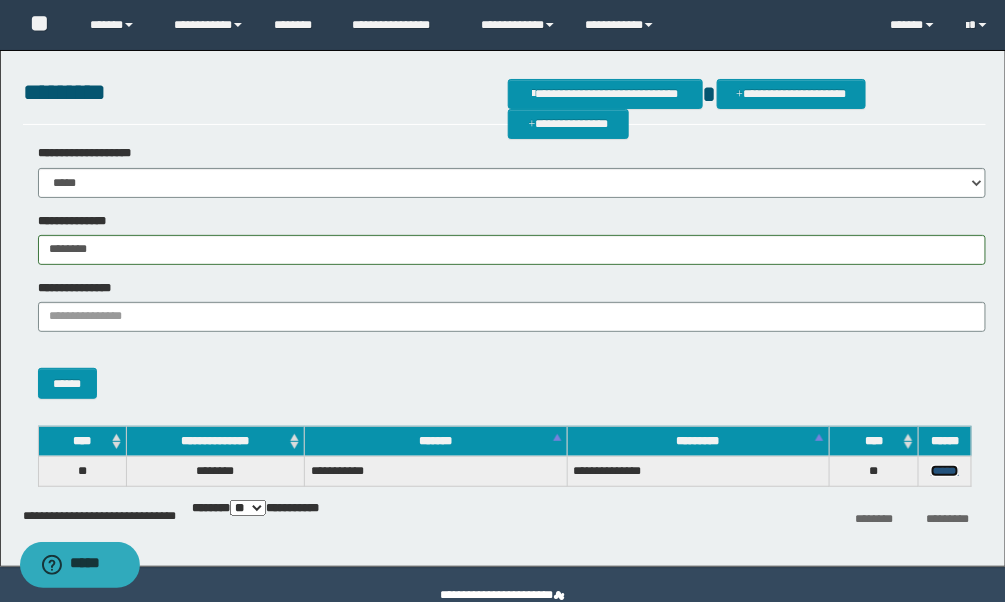 click on "******" at bounding box center (945, 471) 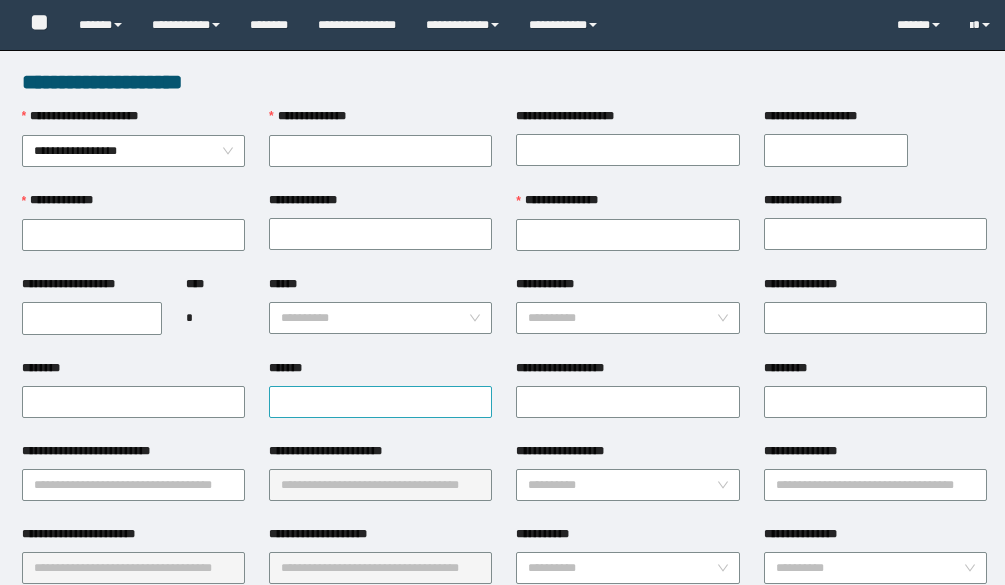 scroll, scrollTop: 0, scrollLeft: 0, axis: both 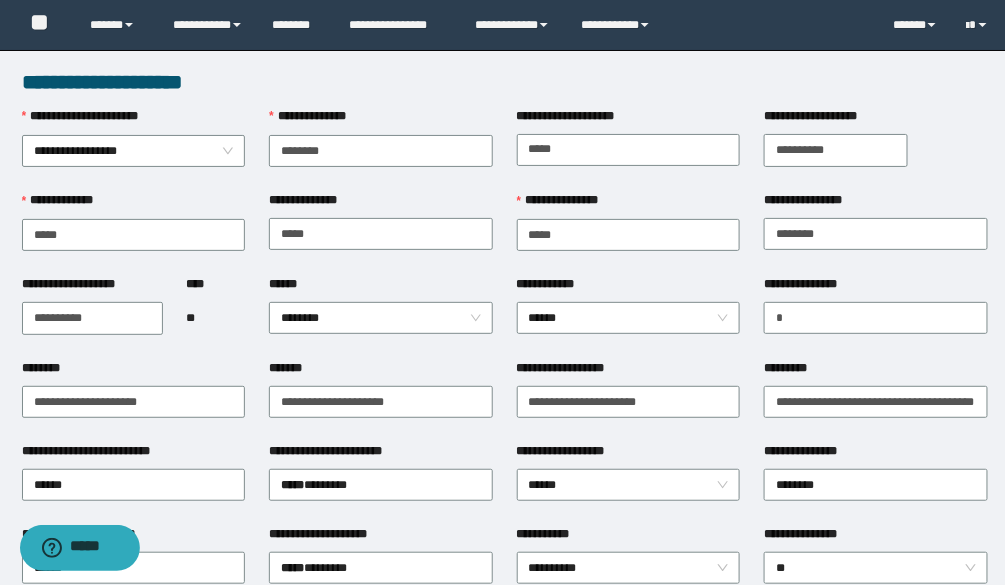 click on "*******" at bounding box center (380, 372) 